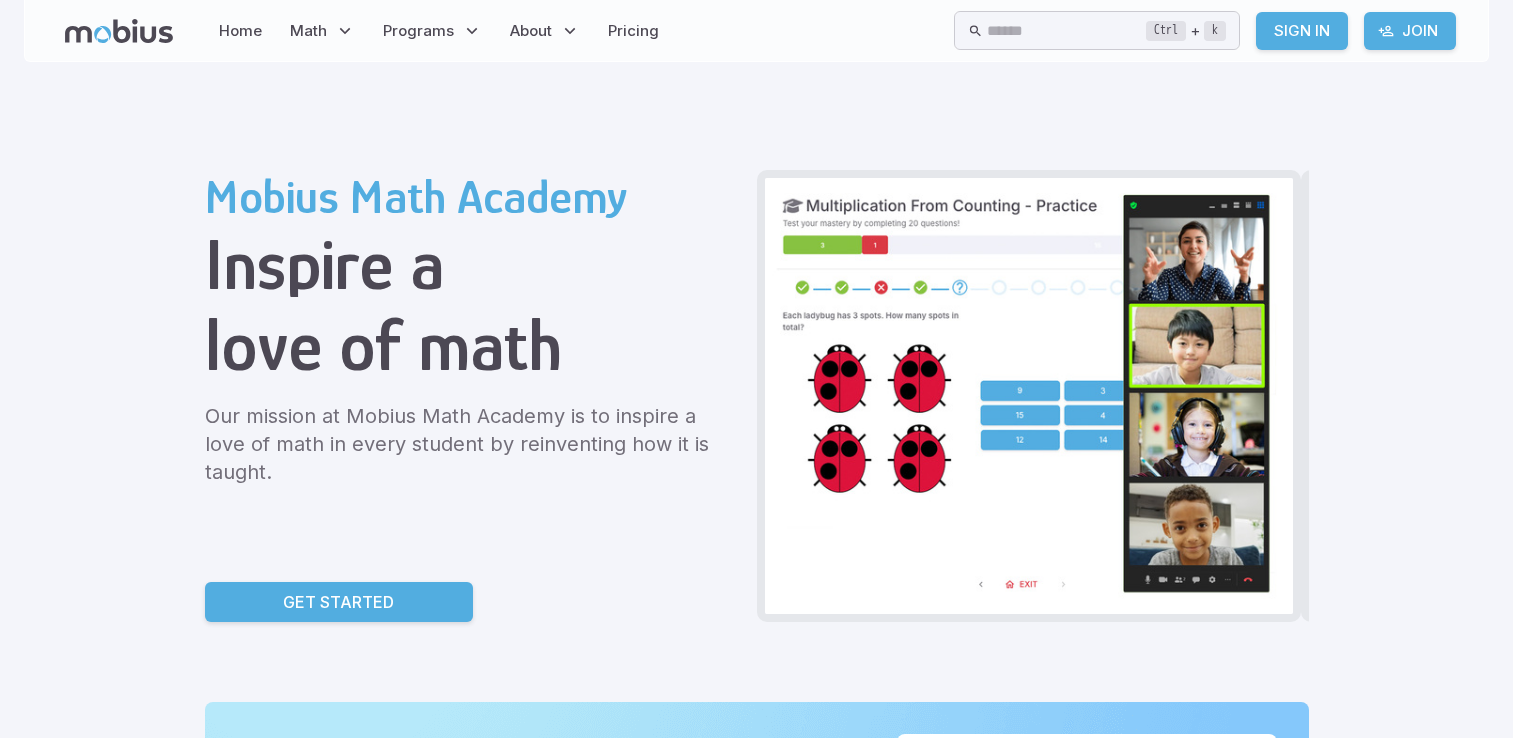 scroll, scrollTop: 0, scrollLeft: 0, axis: both 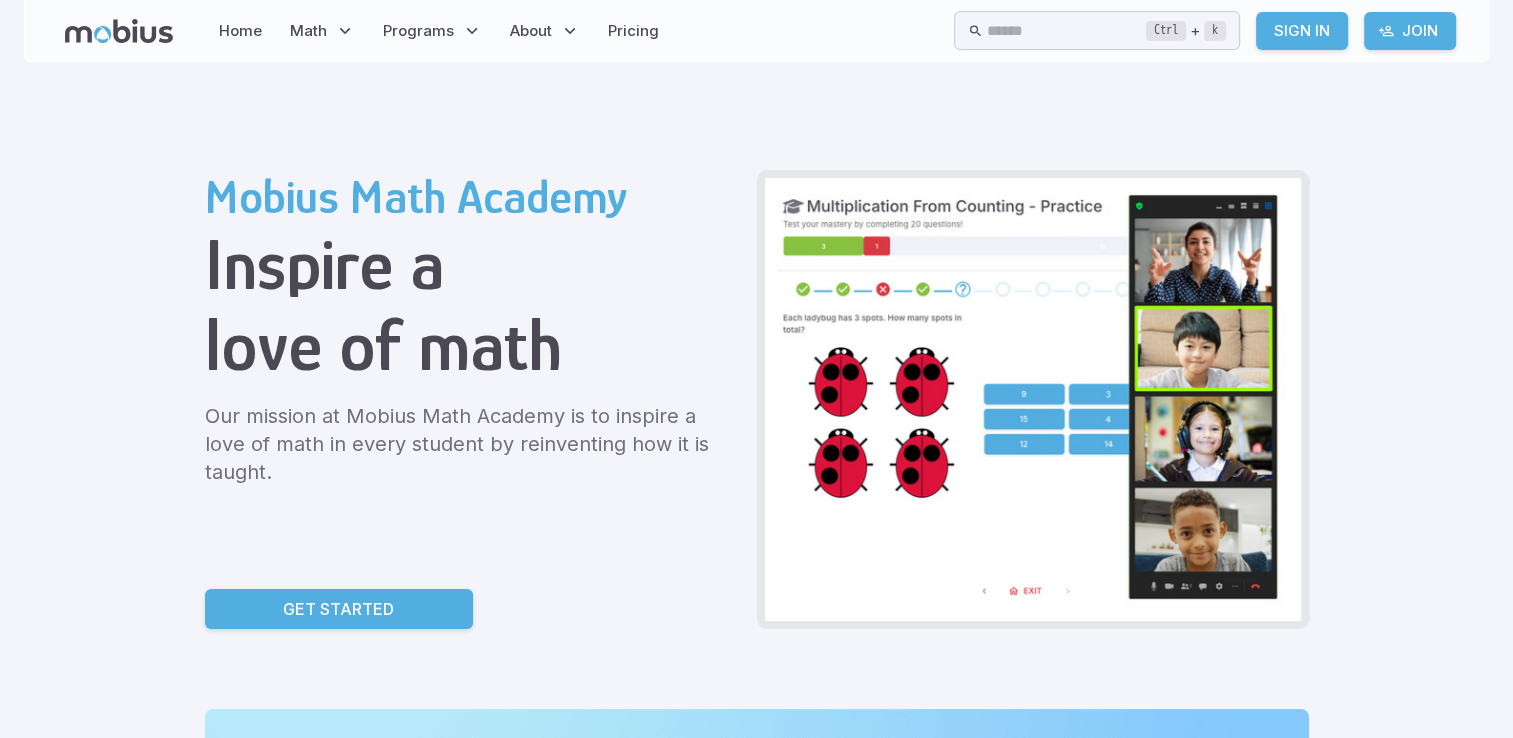 click on "Mobius Math Academy Inspire a love of math Our mission at Mobius Math Academy is to inspire a love of math in every student by reinventing how it is taught. Get Started Mobius Method Mobius Method You want math education for your child that meets them where they are, always challenges them just the right amount without leaving them bored or frustrated, and gives them strength and confidence in math that lasts beyond the exam.  The Mobius Method is designed to do just this by combining the best of technology with excellent human coaches. Learn how the Mobius Method works You want math education for your child that meets them where they are, always challenges them just the right amount without leaving them bored or frustrated, and gives them strength and confidence in math that lasts beyond the exam.  The Mobius Method is designed to do just this by combining the best of technology with excellent human coaches. Learn how the Mobius Method works Explore the Curriculum Grade  2 LEARN MORE -> Grade  3 Grade  4 5 6" at bounding box center (756, 2424) 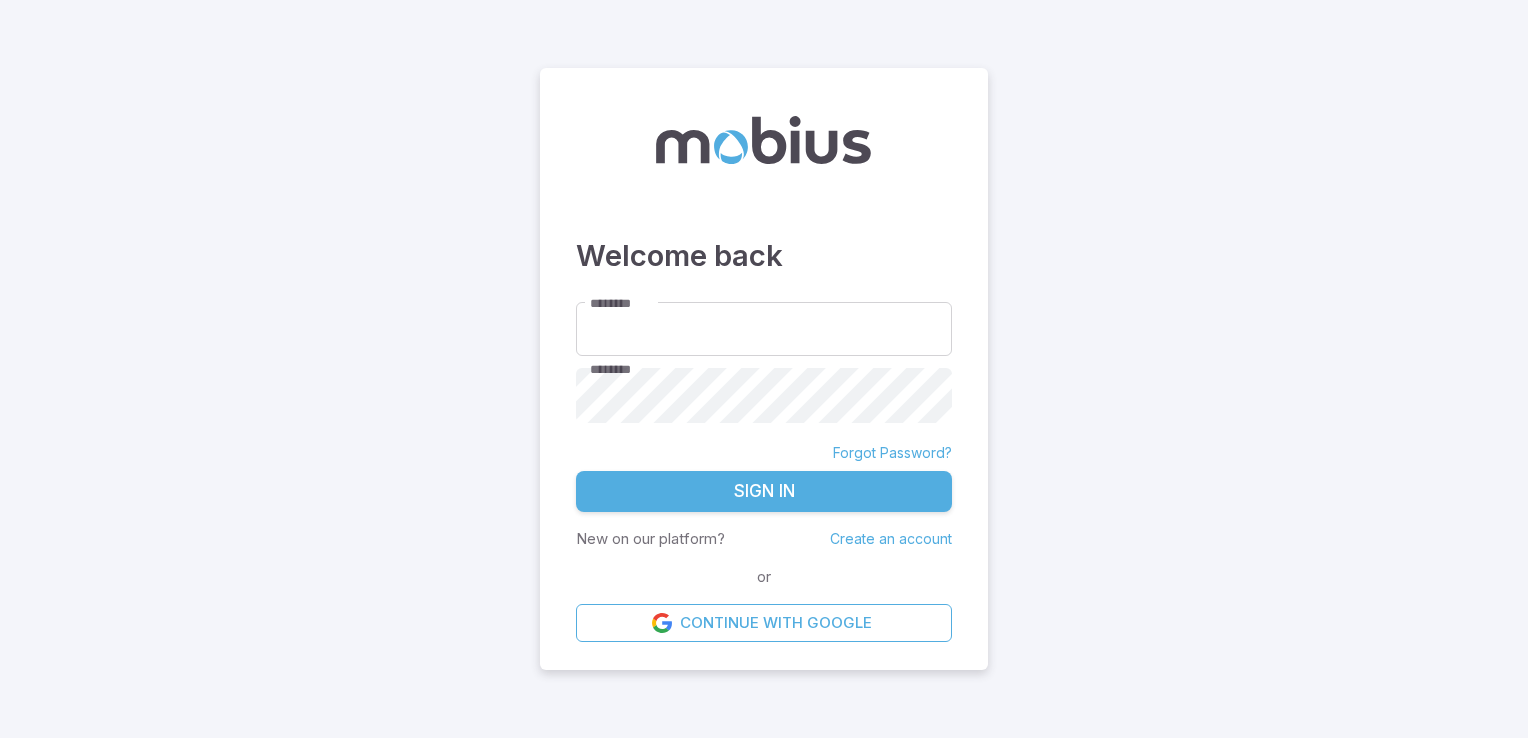 scroll, scrollTop: 0, scrollLeft: 0, axis: both 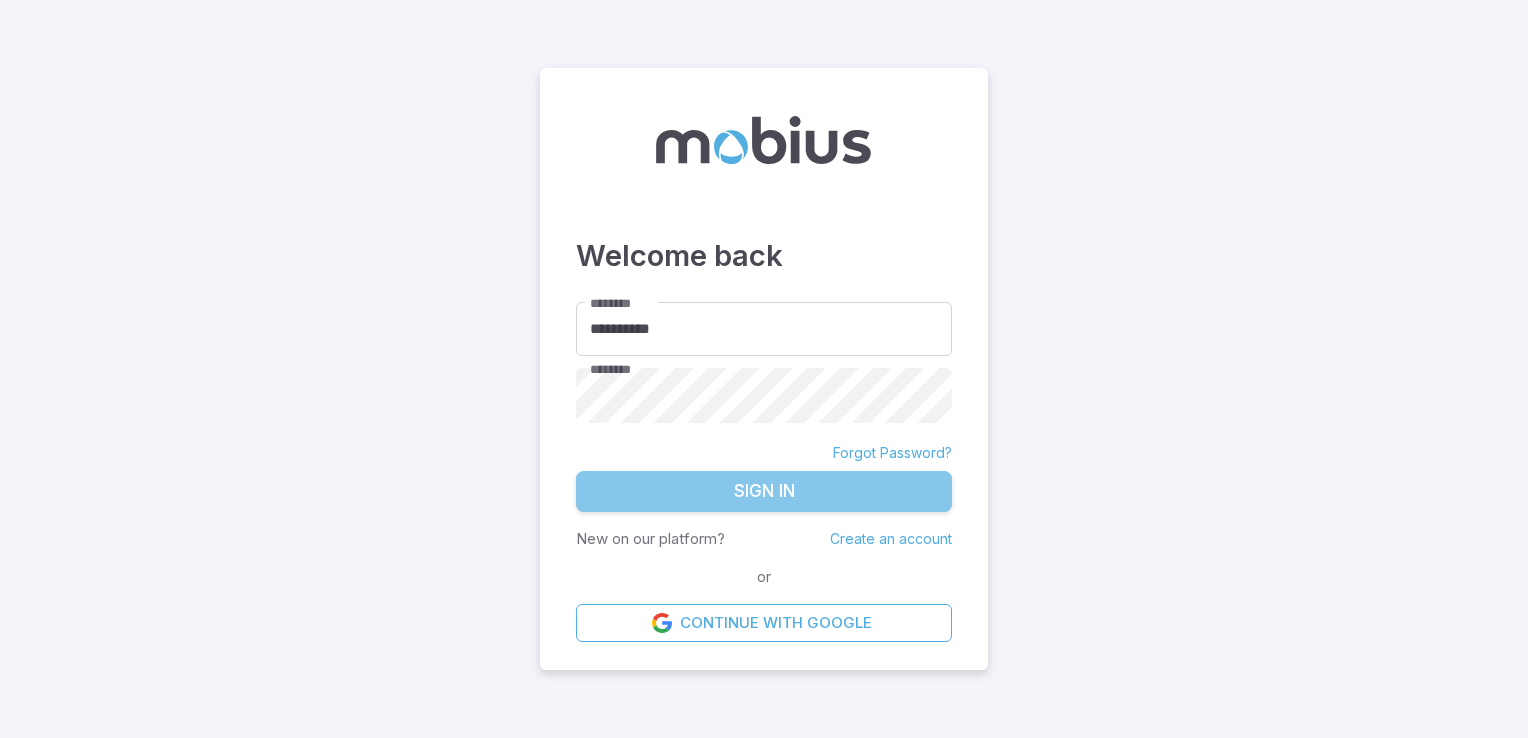 click on "Sign In" at bounding box center (764, 492) 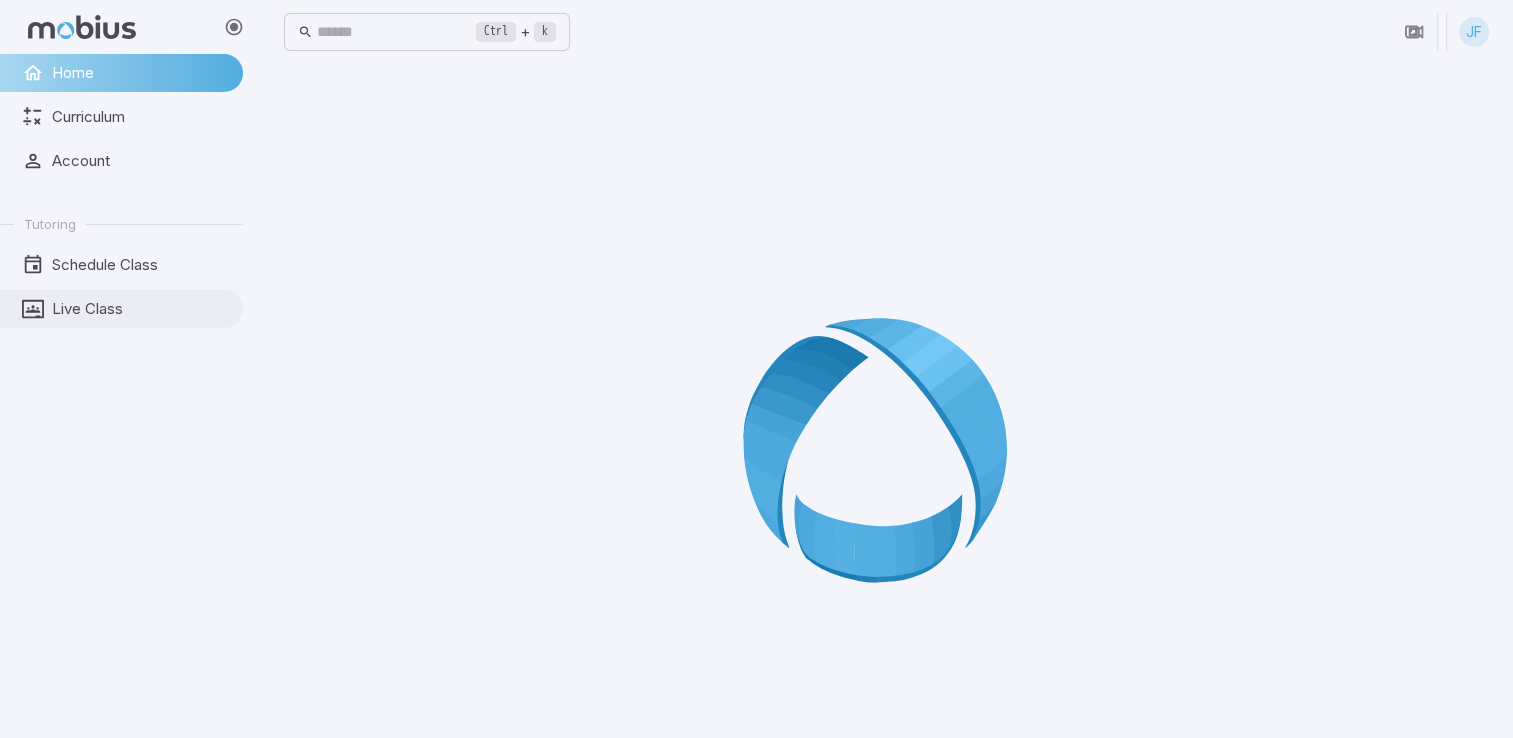 drag, startPoint x: 90, startPoint y: 294, endPoint x: 96, endPoint y: 308, distance: 15.231546 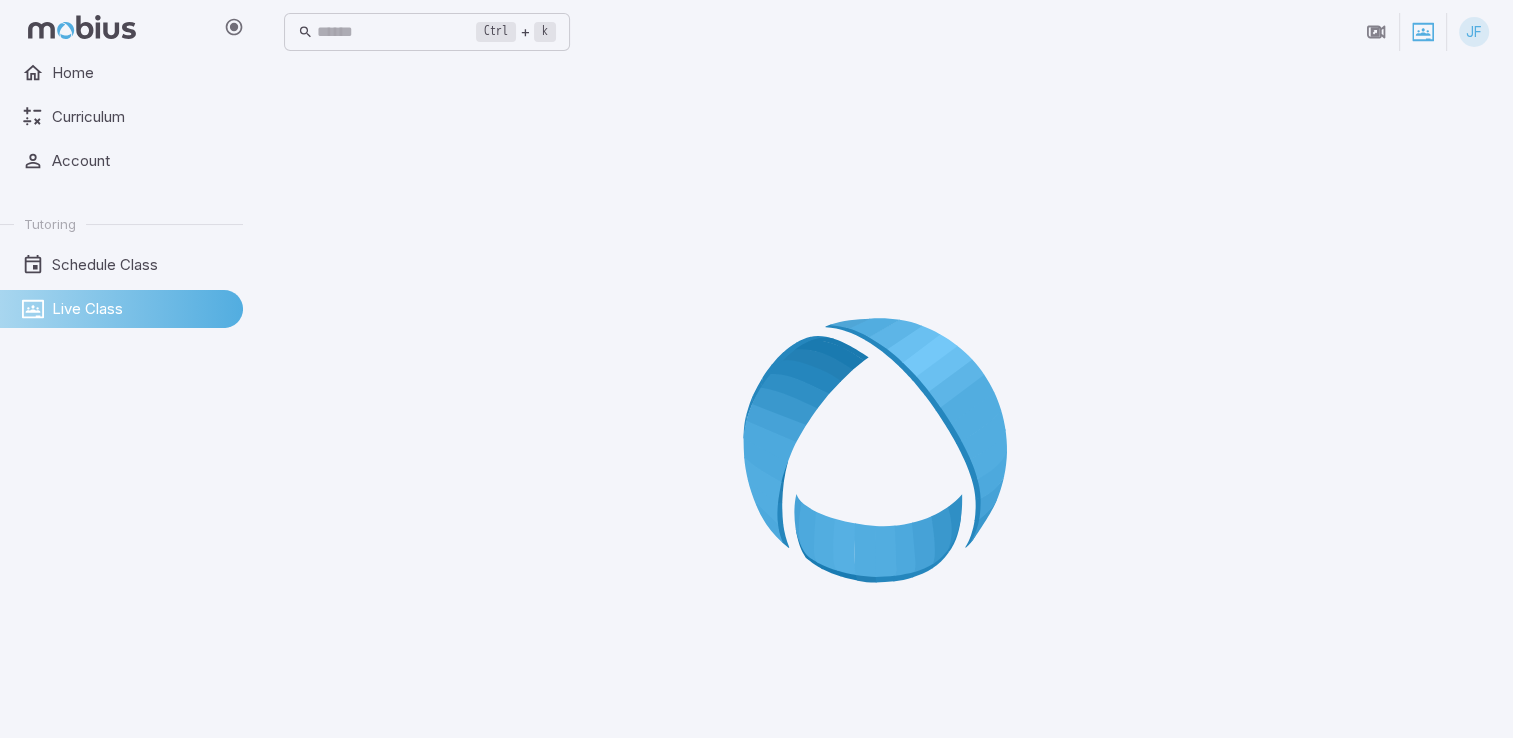 click on "Live Class" at bounding box center (140, 309) 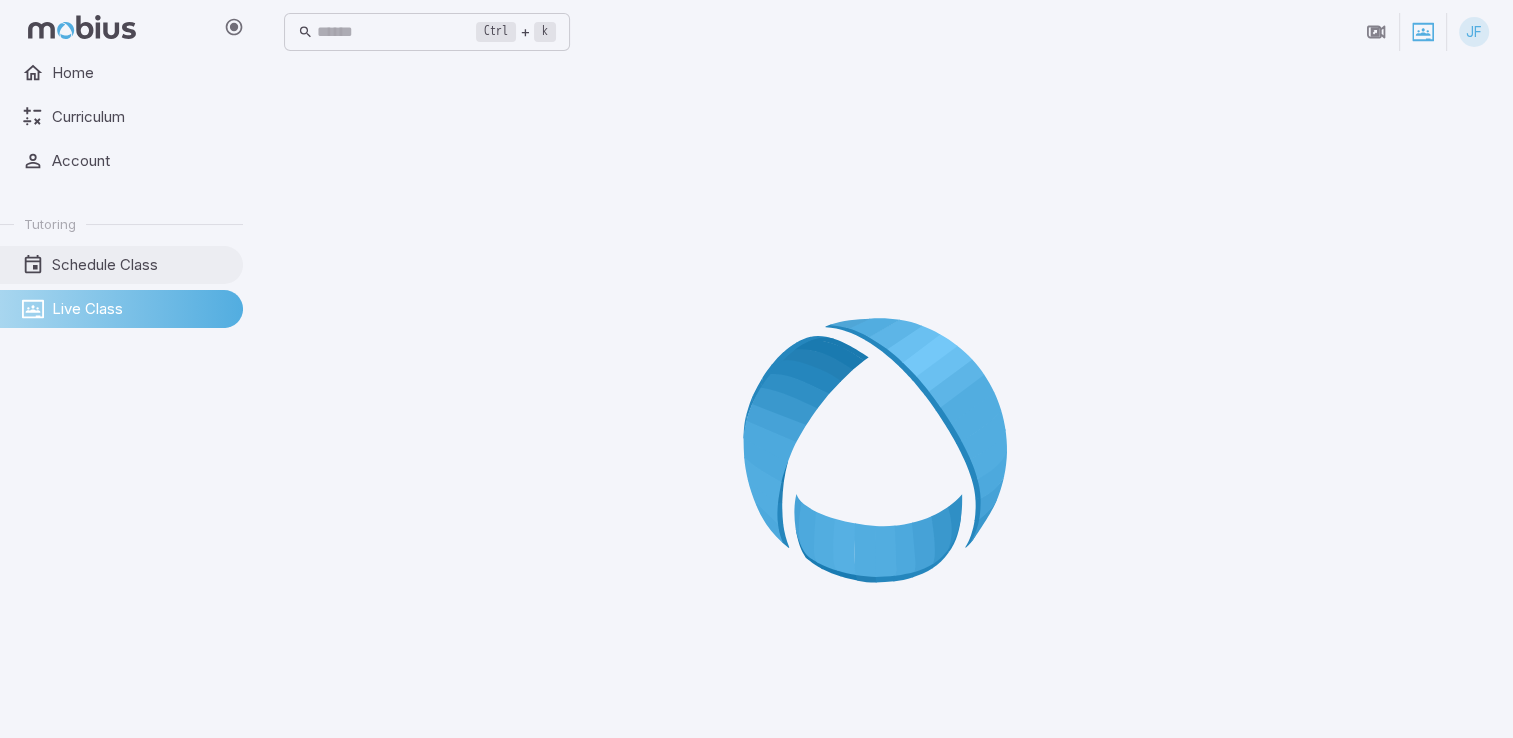 click on "Schedule Class" at bounding box center [140, 265] 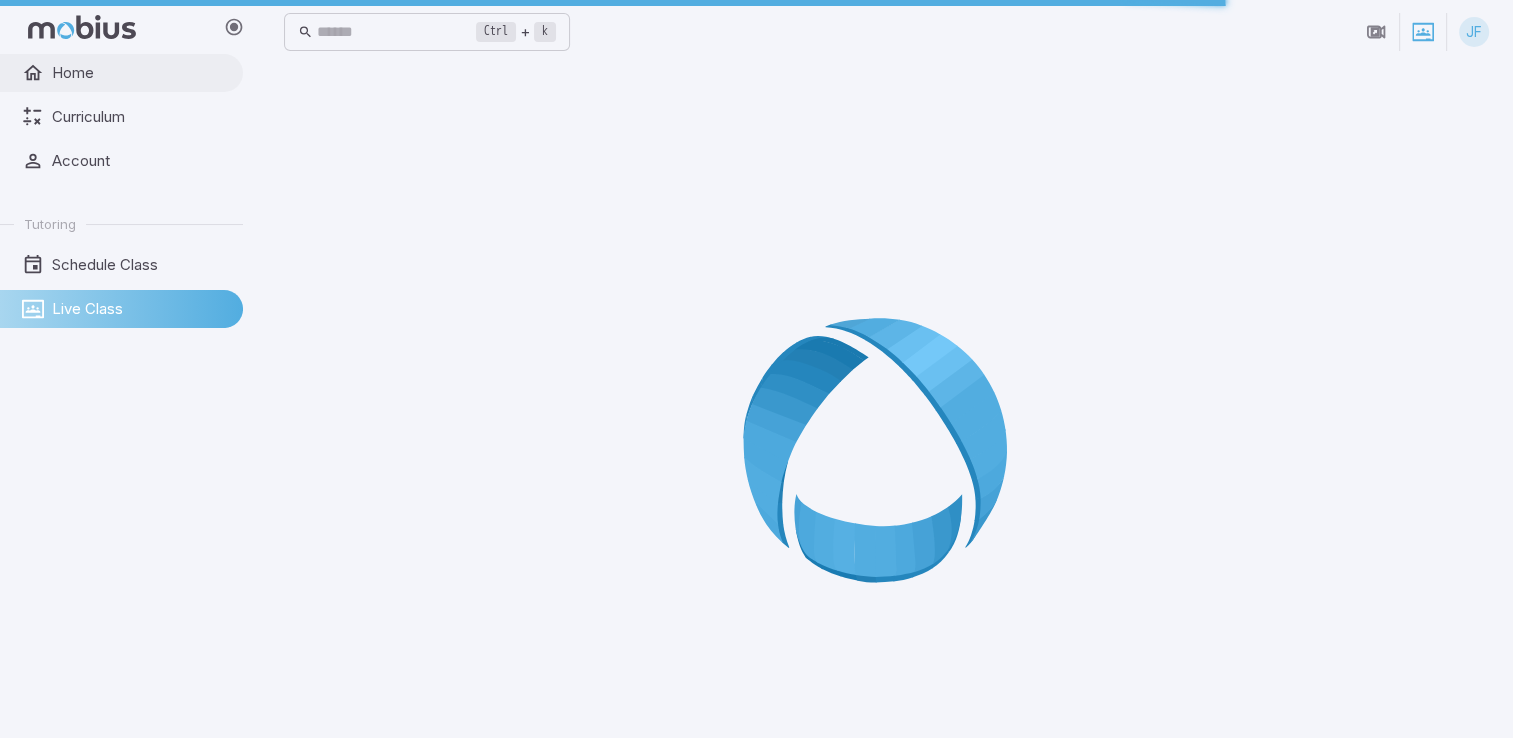 click on "Home" at bounding box center [140, 73] 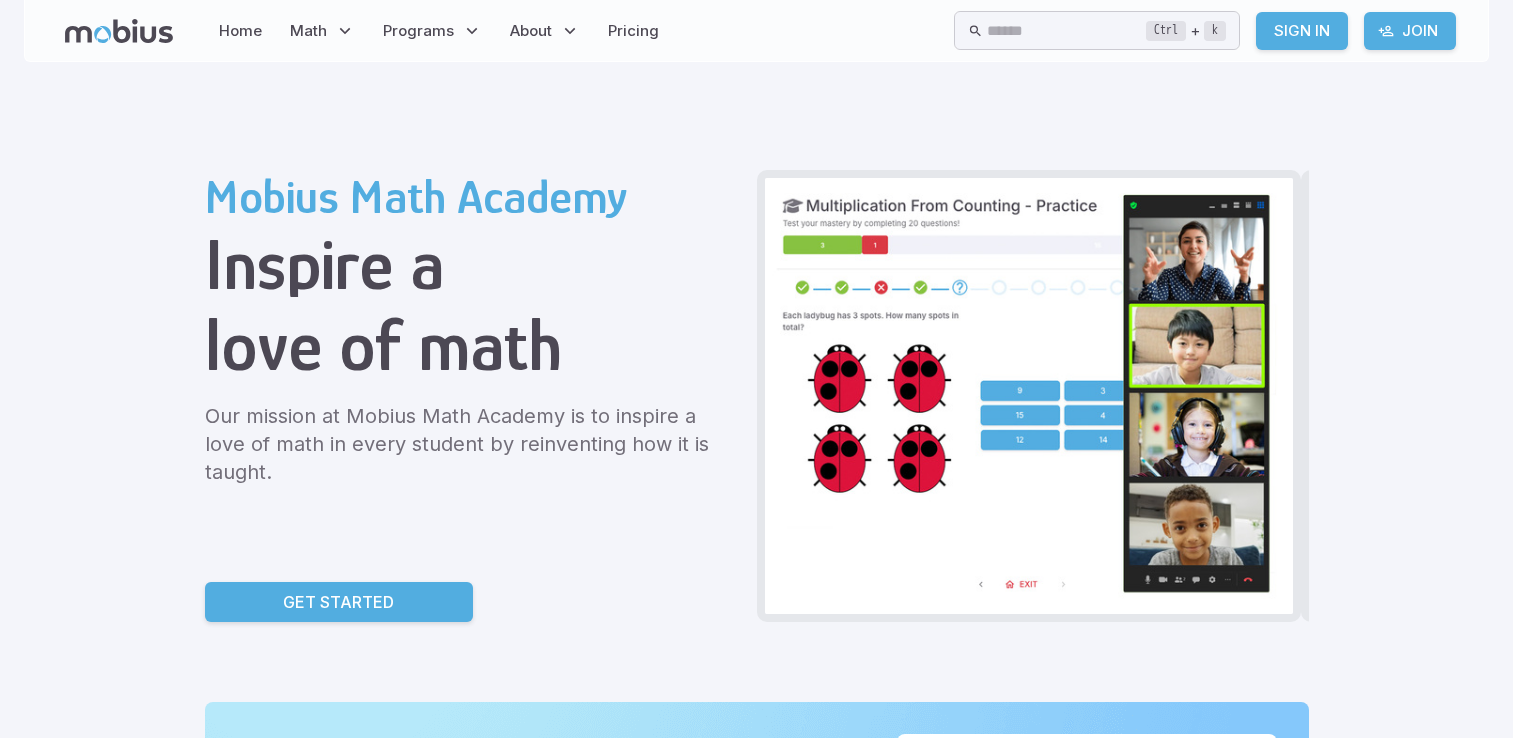 scroll, scrollTop: 0, scrollLeft: 0, axis: both 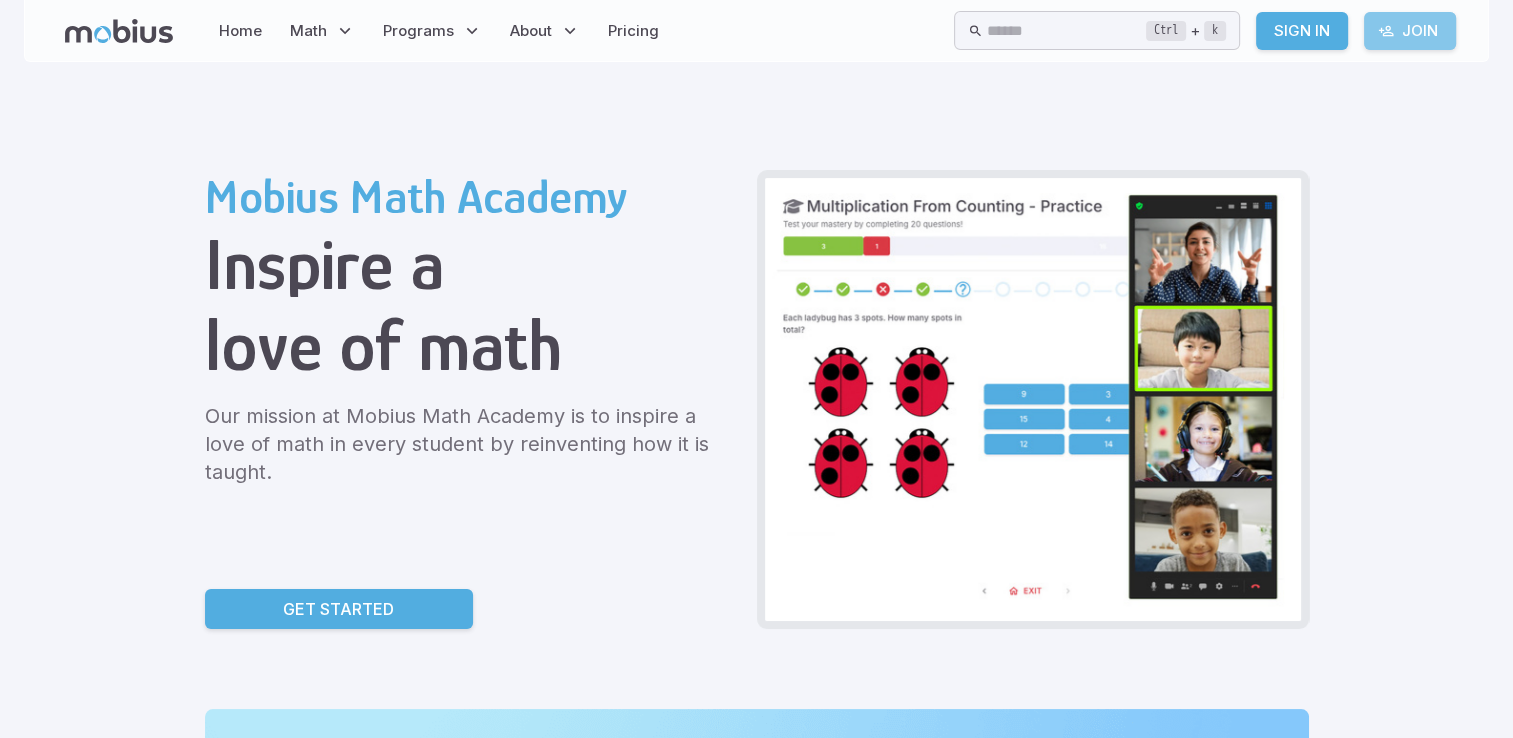 click on "Join" at bounding box center (1410, 31) 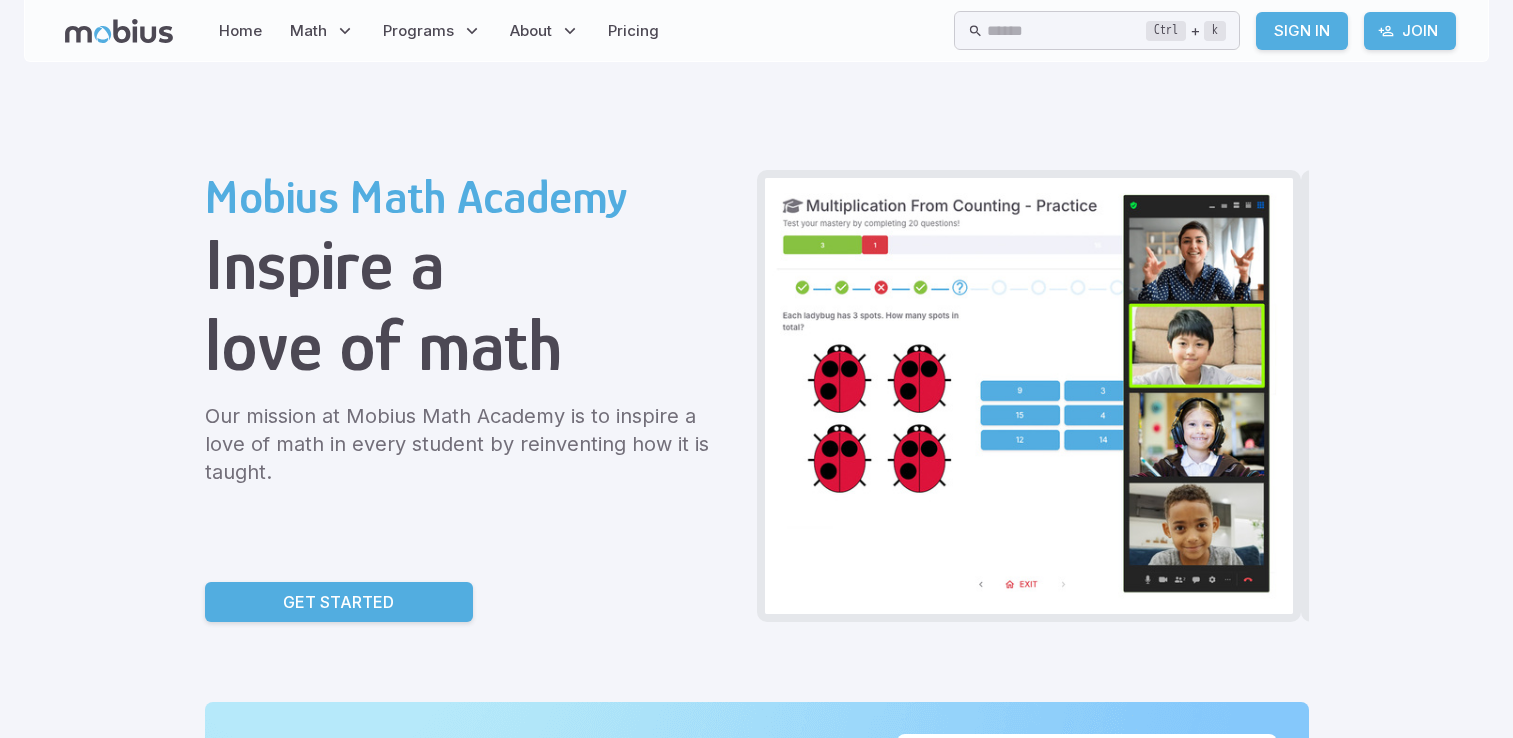 scroll, scrollTop: 0, scrollLeft: 0, axis: both 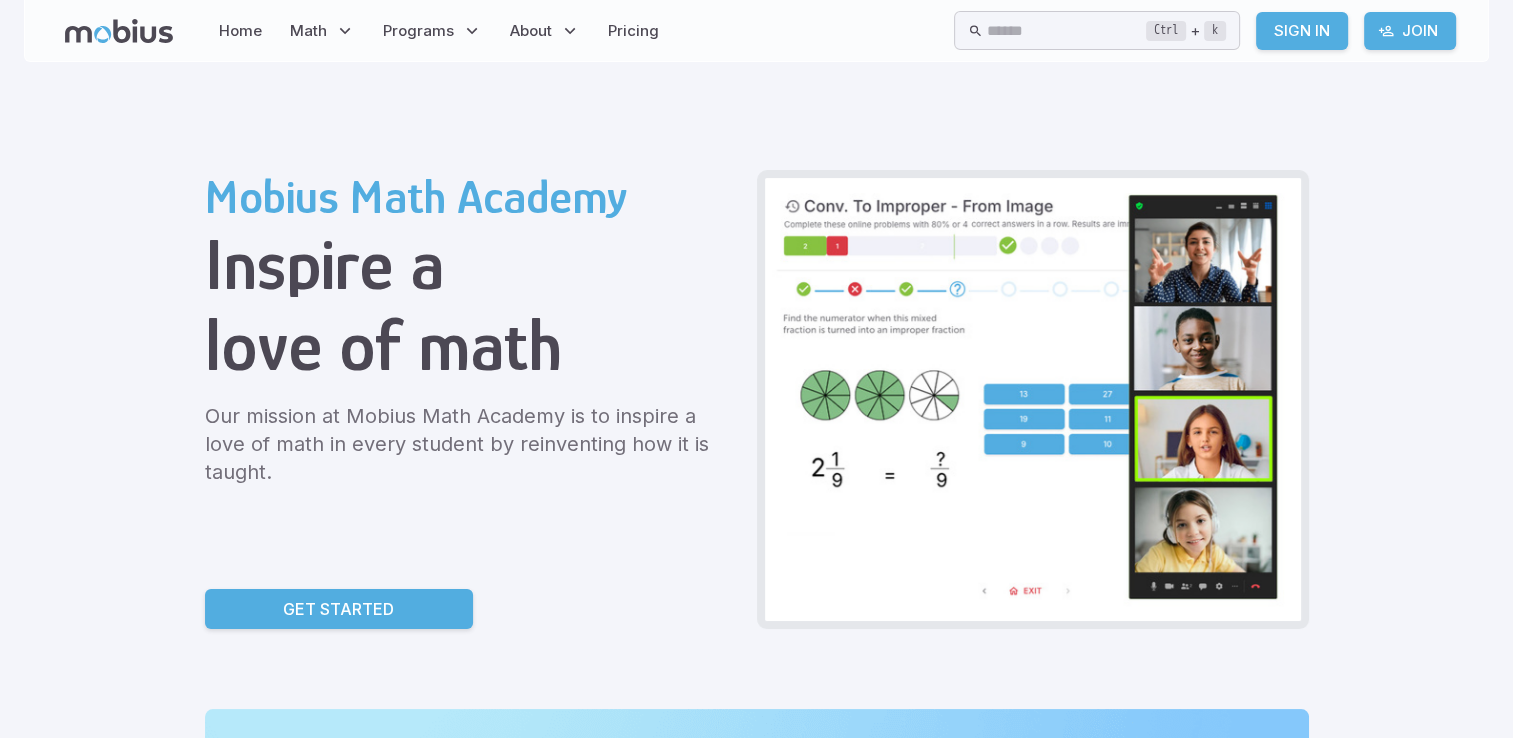 click on "Sign In" at bounding box center (1302, 31) 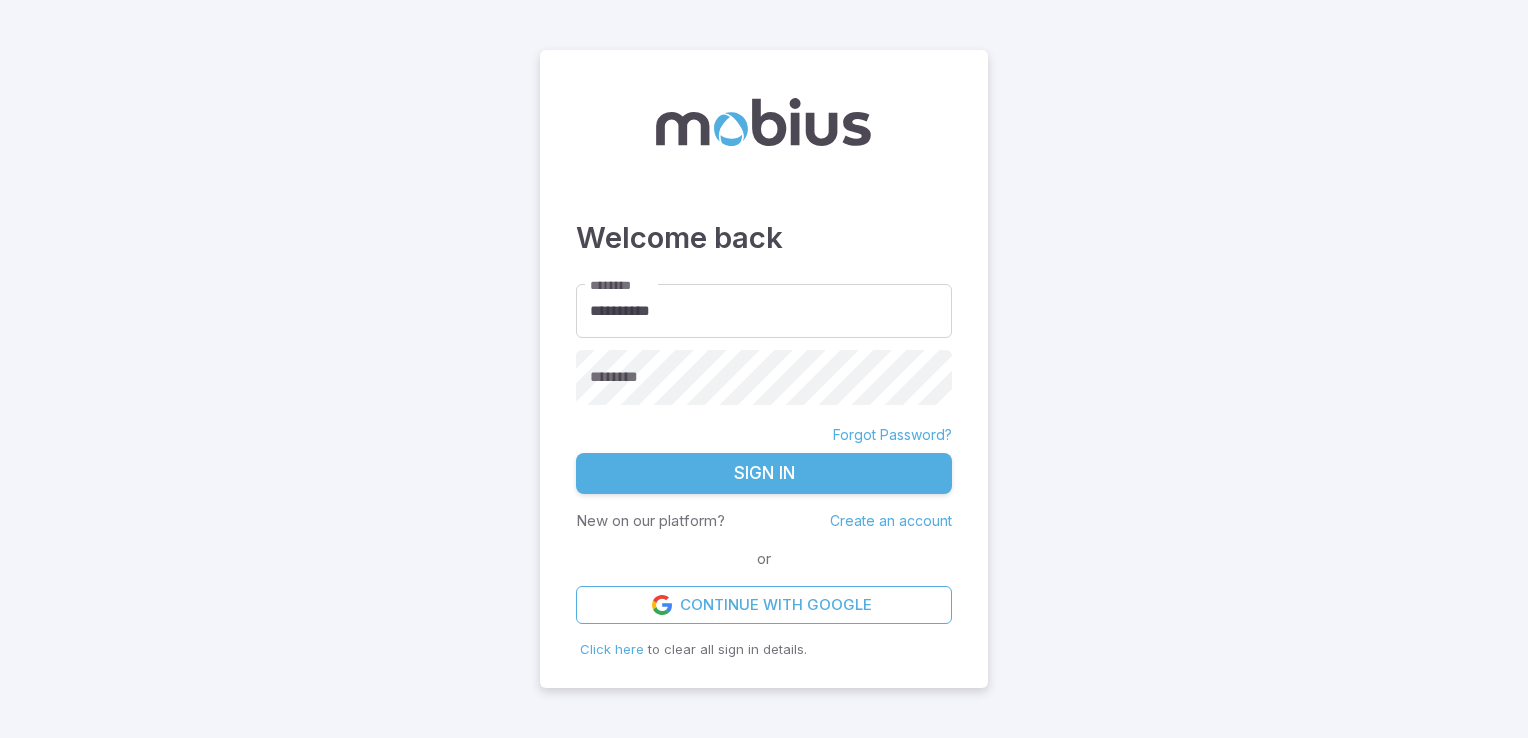 scroll, scrollTop: 0, scrollLeft: 0, axis: both 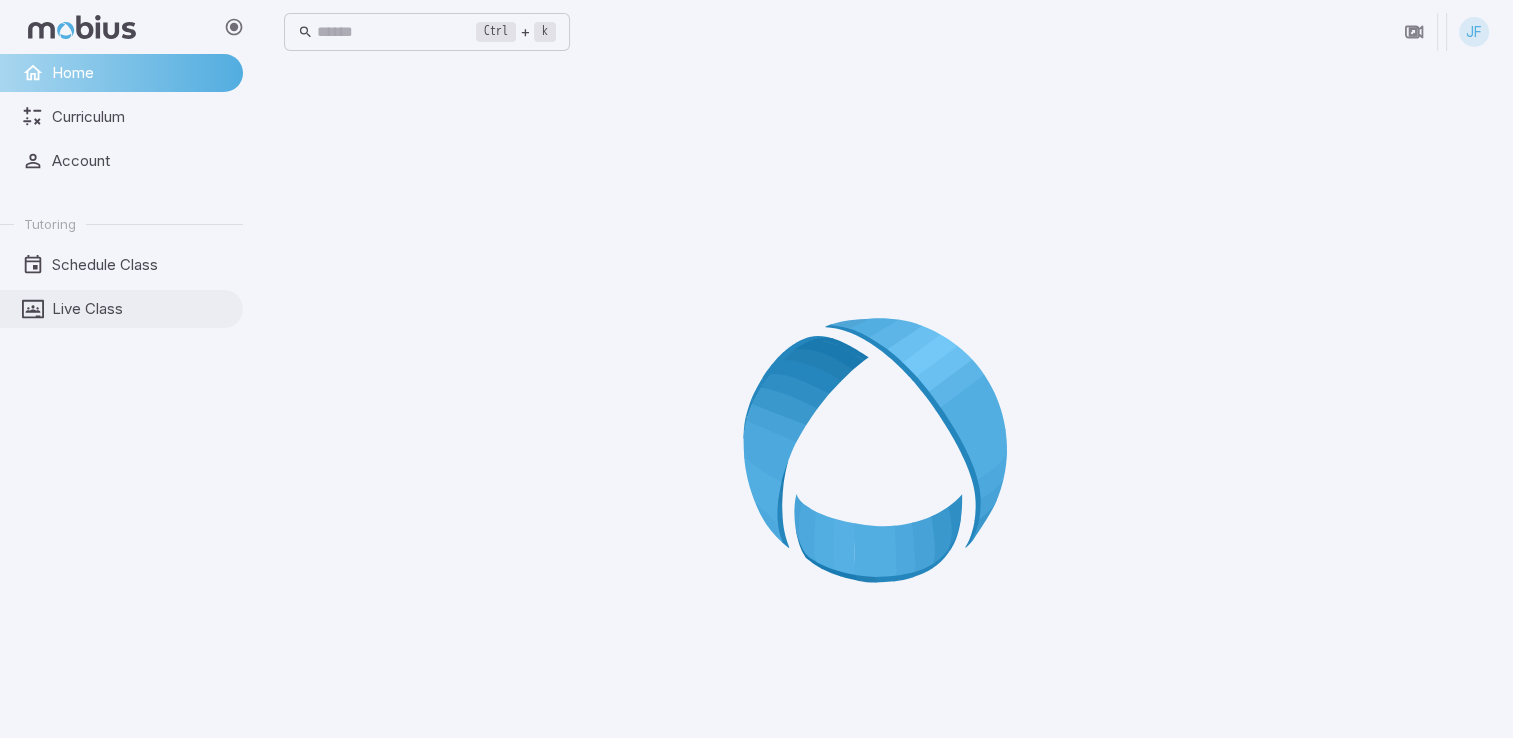 click on "Live Class" at bounding box center (140, 309) 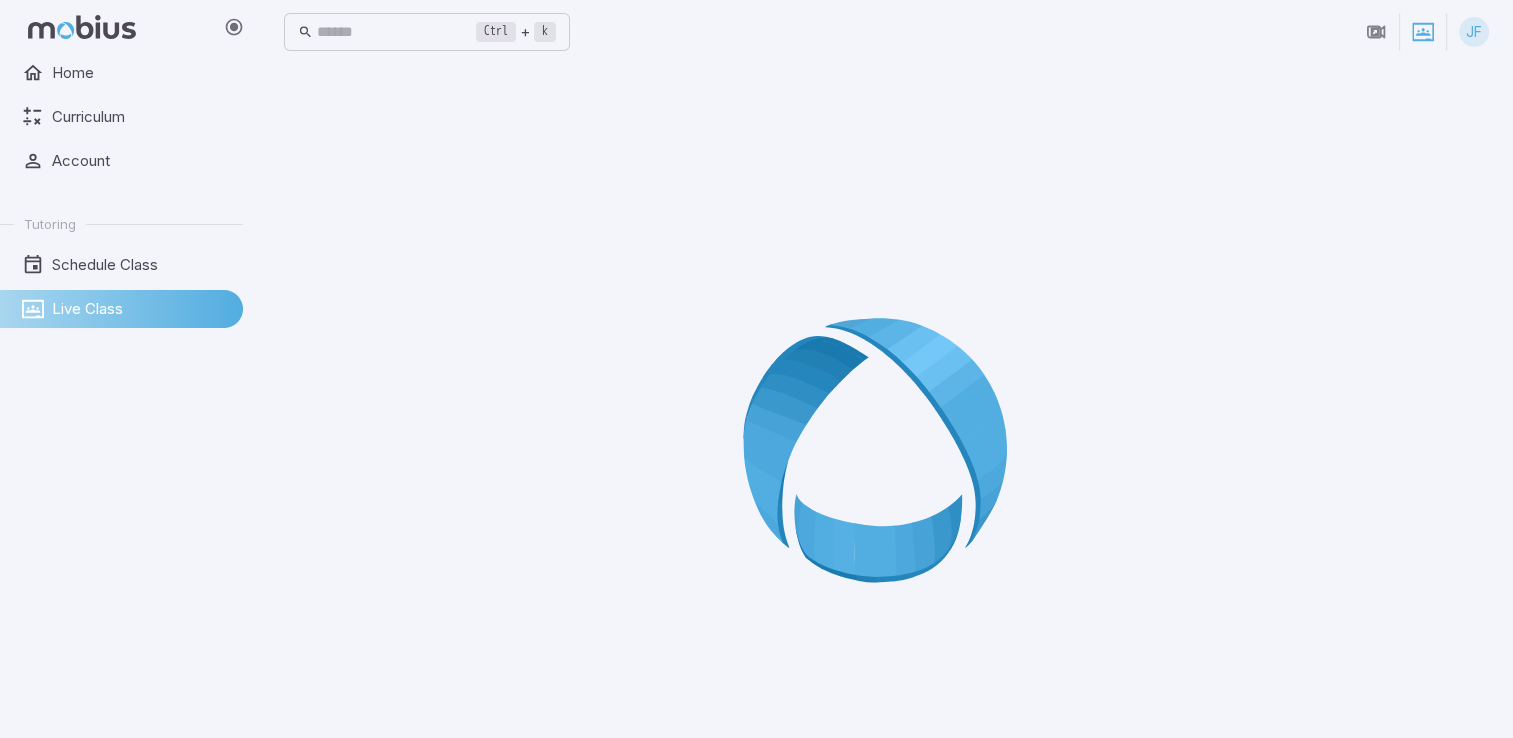 click at bounding box center [886, 457] 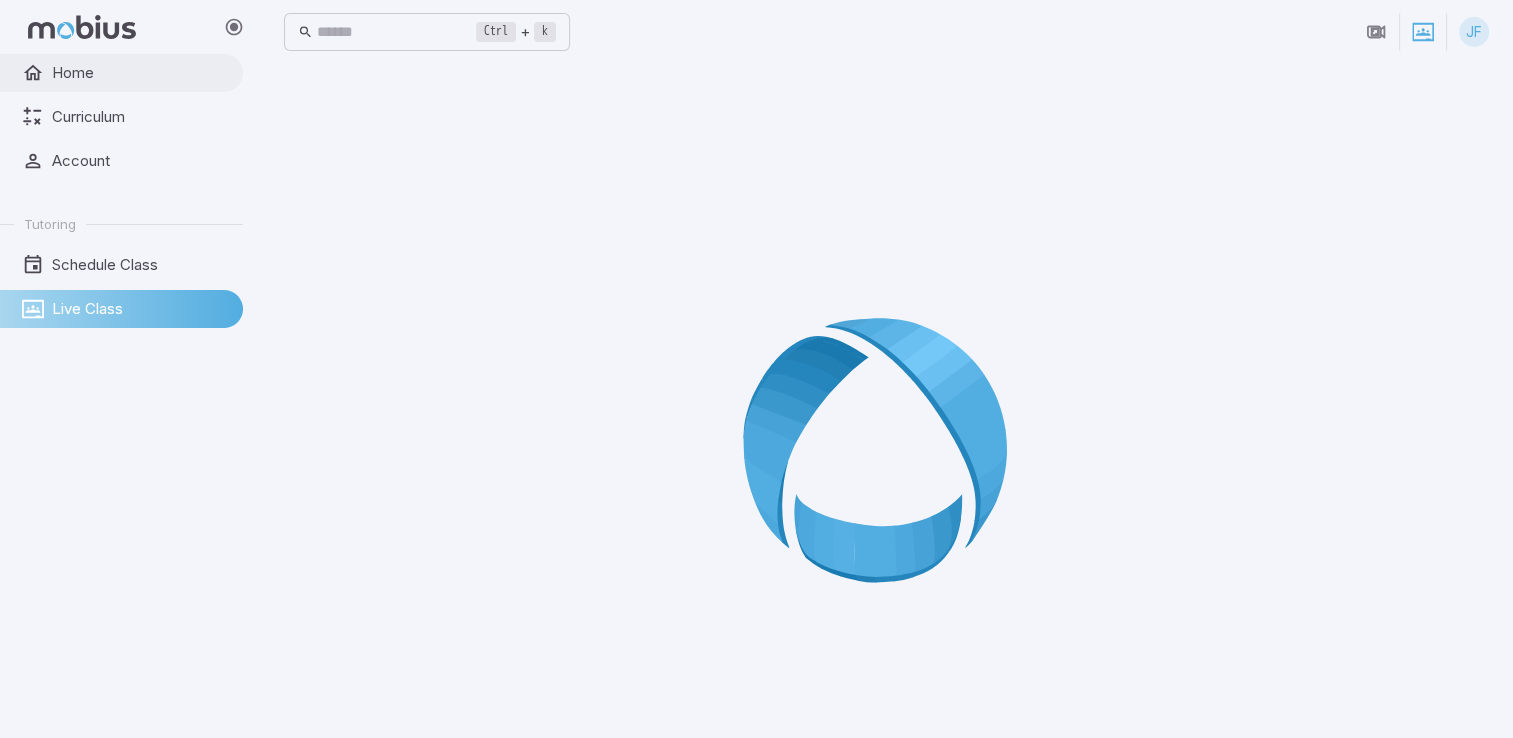 click on "Home" at bounding box center [121, 73] 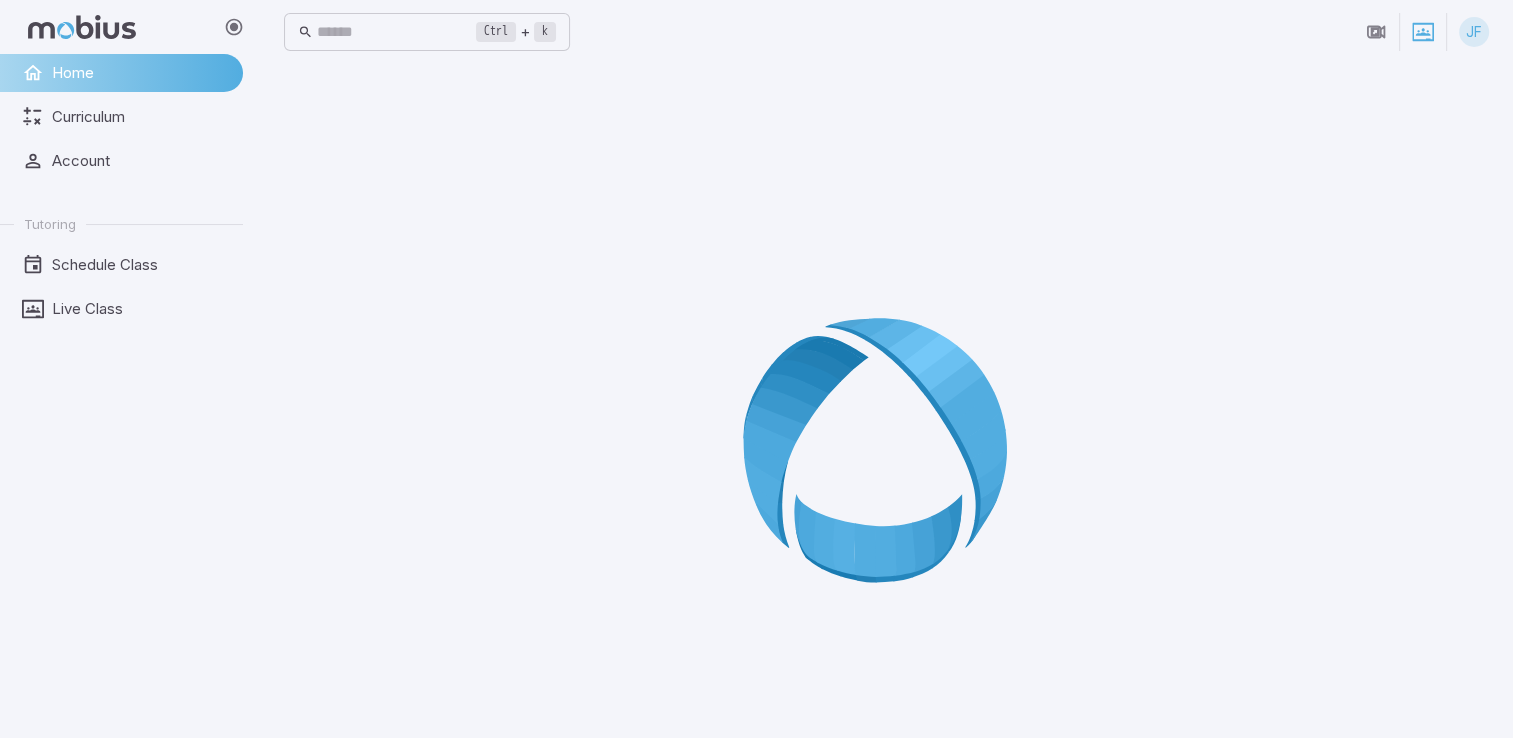 click on "Home Curriculum Account Tutoring Schedule Class Live Class" at bounding box center [121, 191] 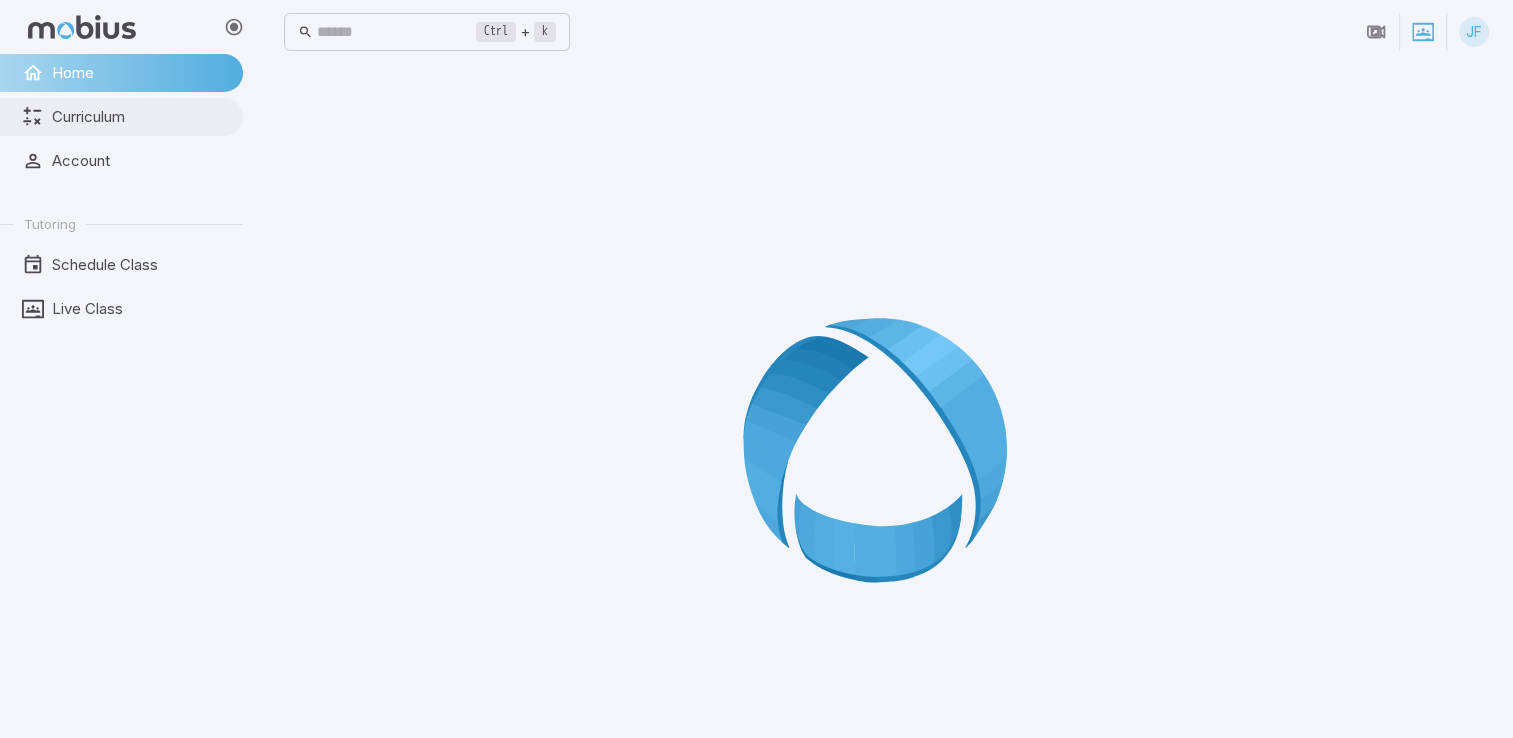 click on "Curriculum" at bounding box center (140, 117) 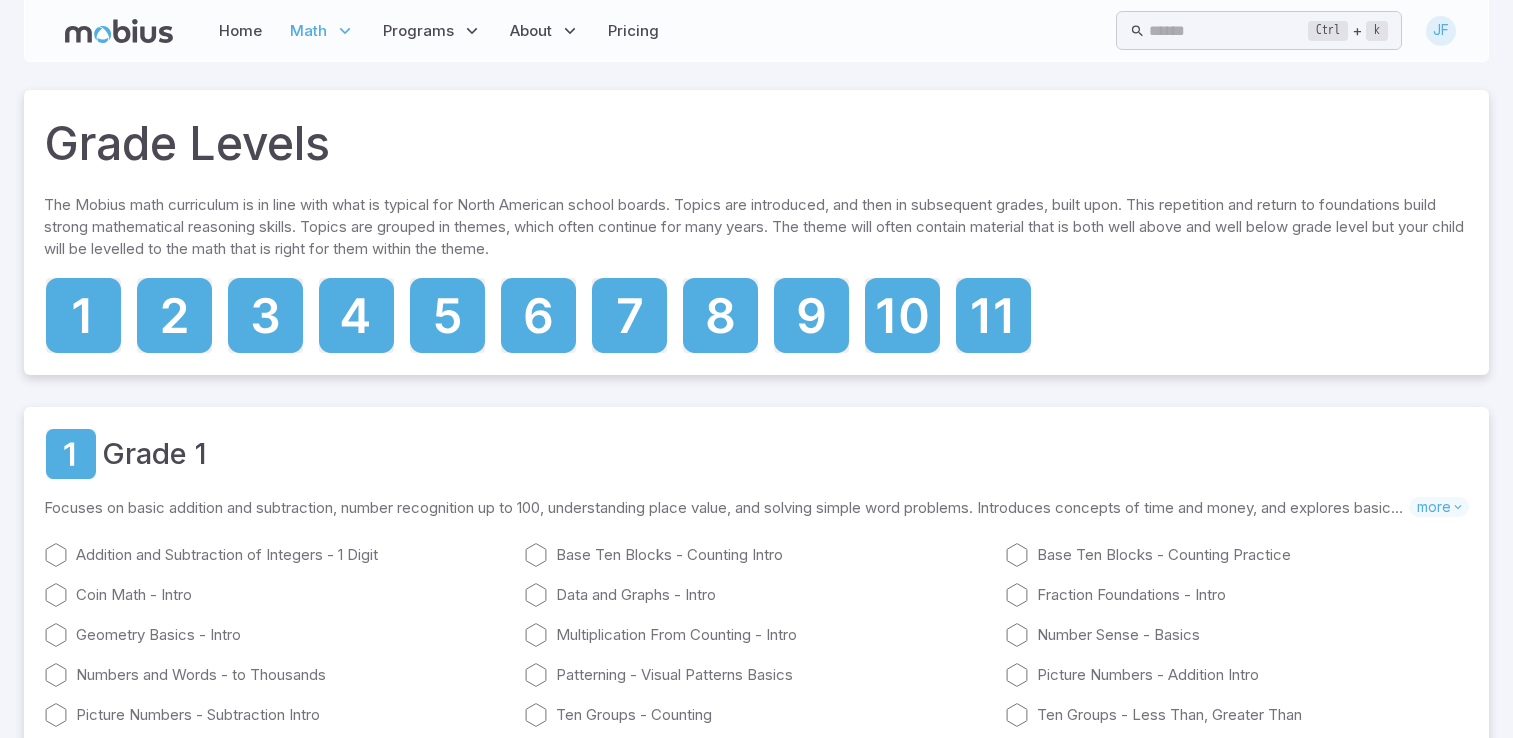 scroll, scrollTop: 0, scrollLeft: 0, axis: both 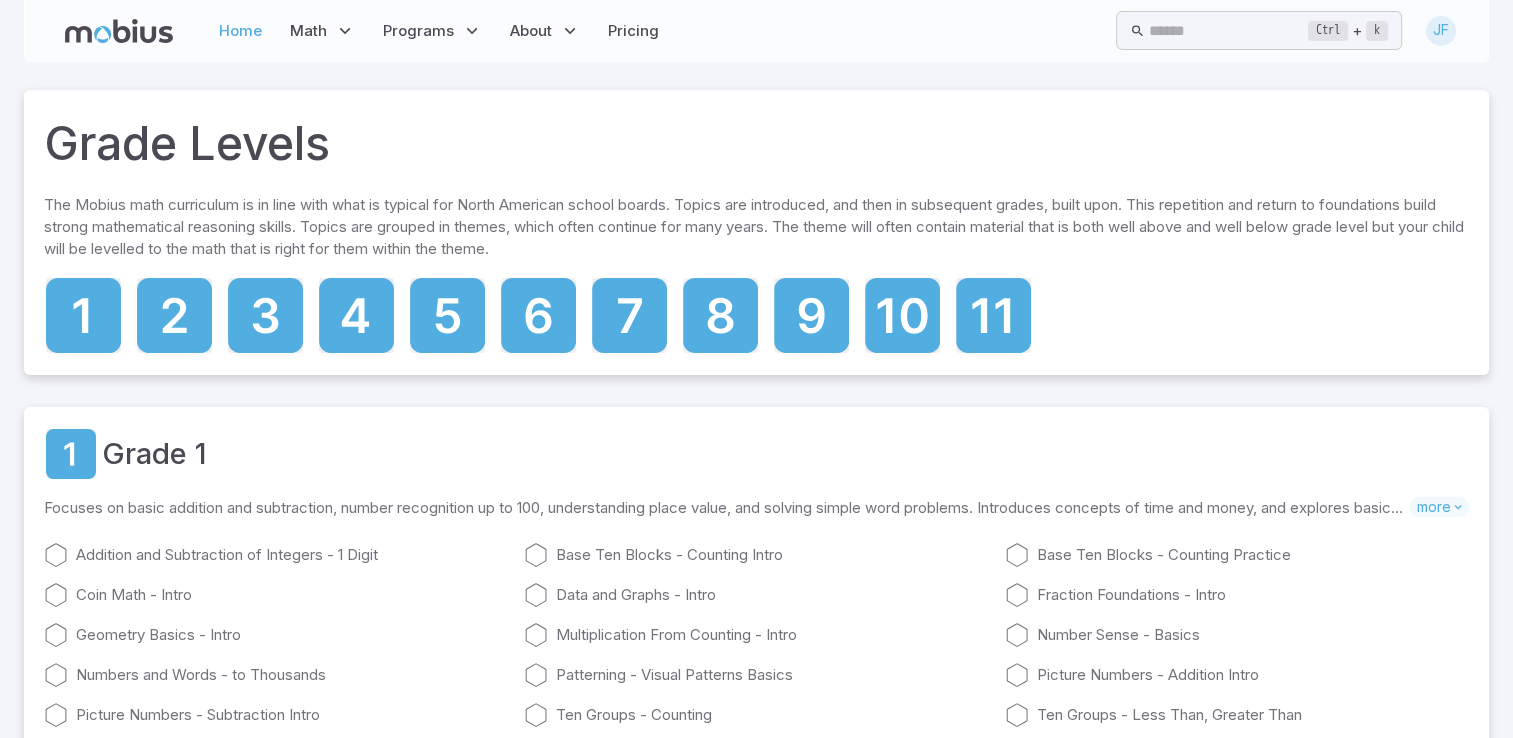click on "Home" at bounding box center (240, 31) 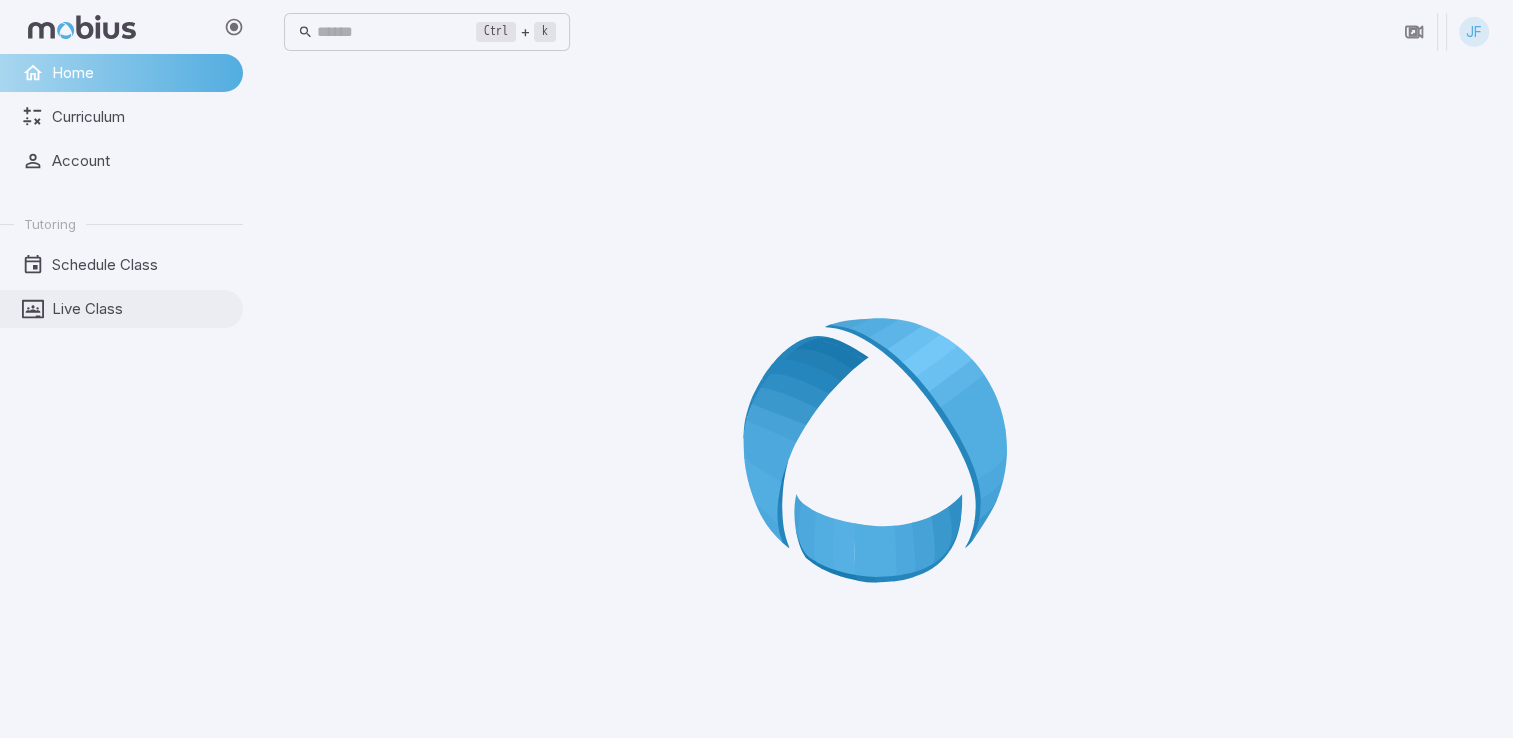 click on "Live Class" at bounding box center (140, 309) 